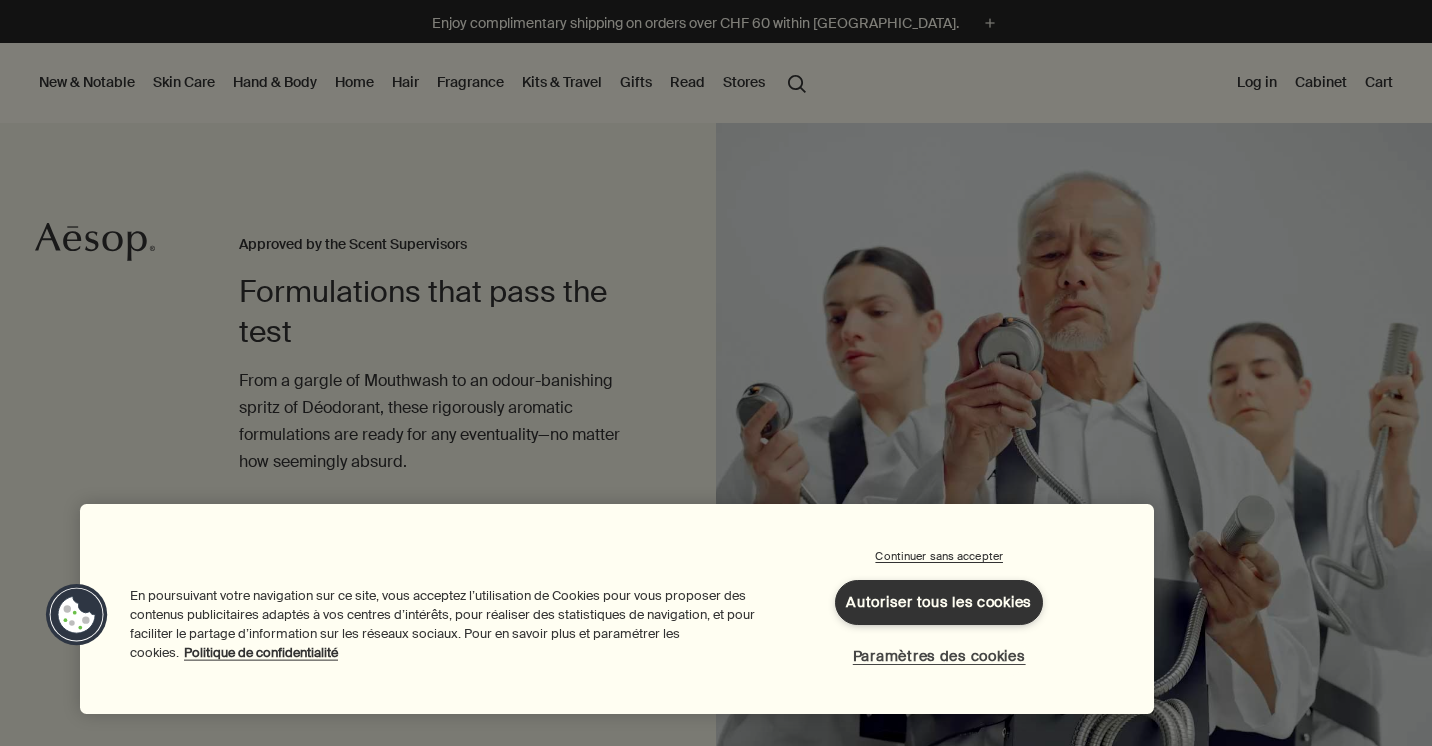 scroll, scrollTop: 0, scrollLeft: 0, axis: both 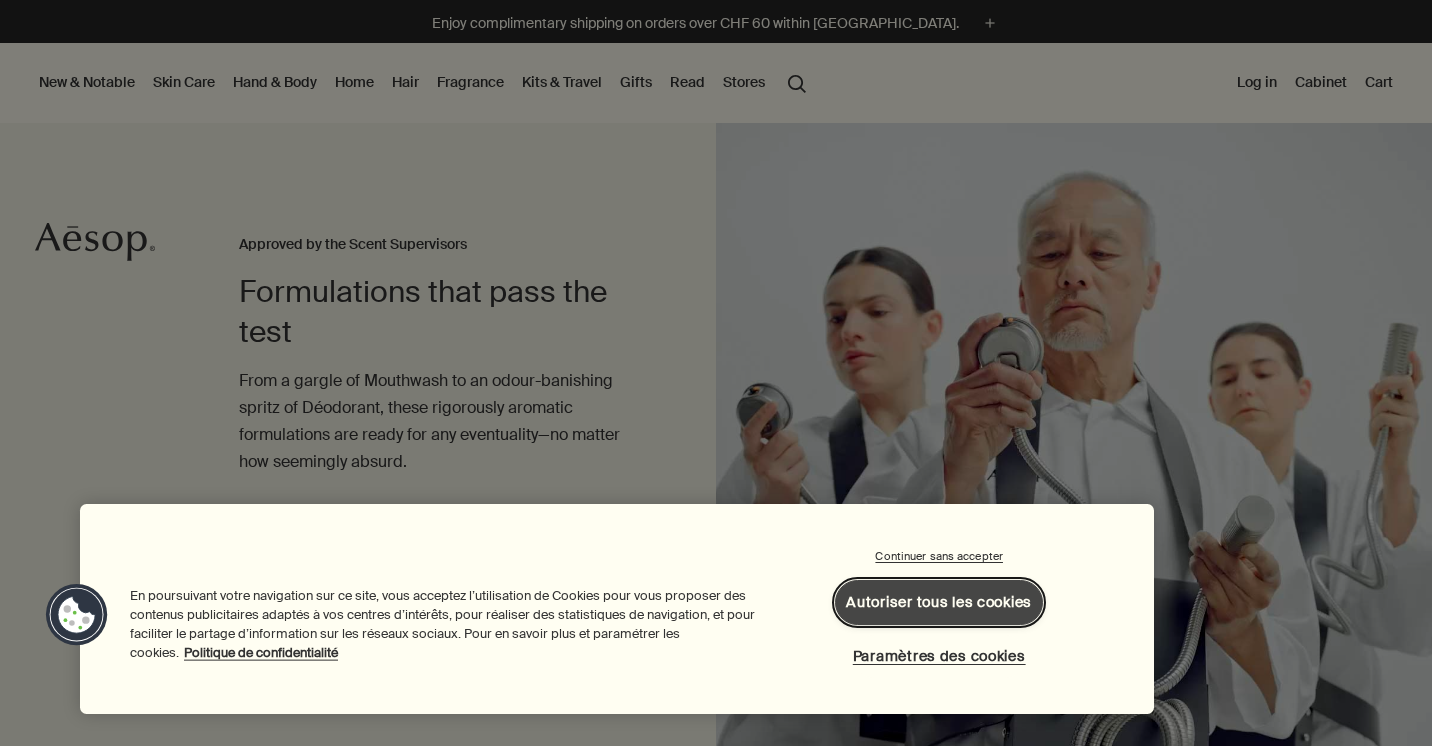 click on "Autoriser tous les cookies" at bounding box center (939, 602) 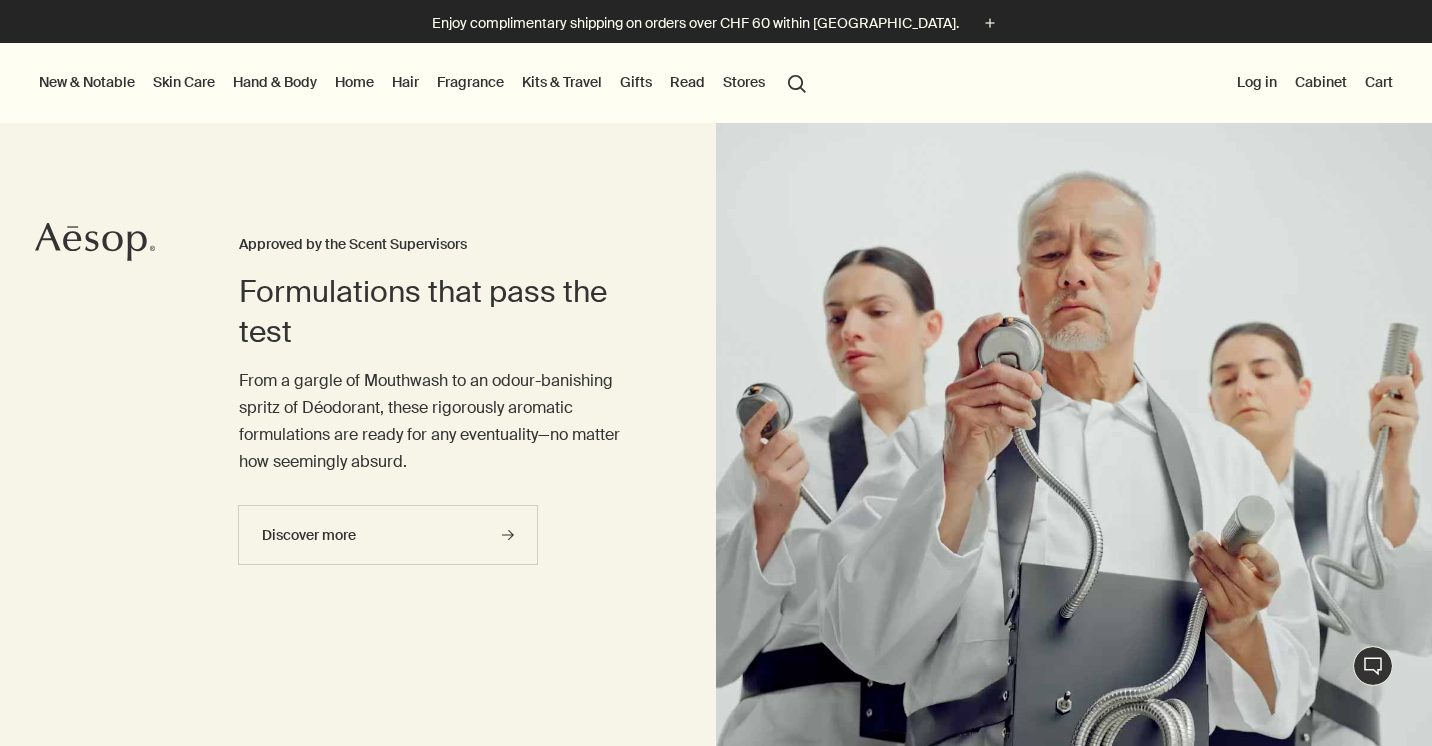 click on "Log in" at bounding box center [1257, 82] 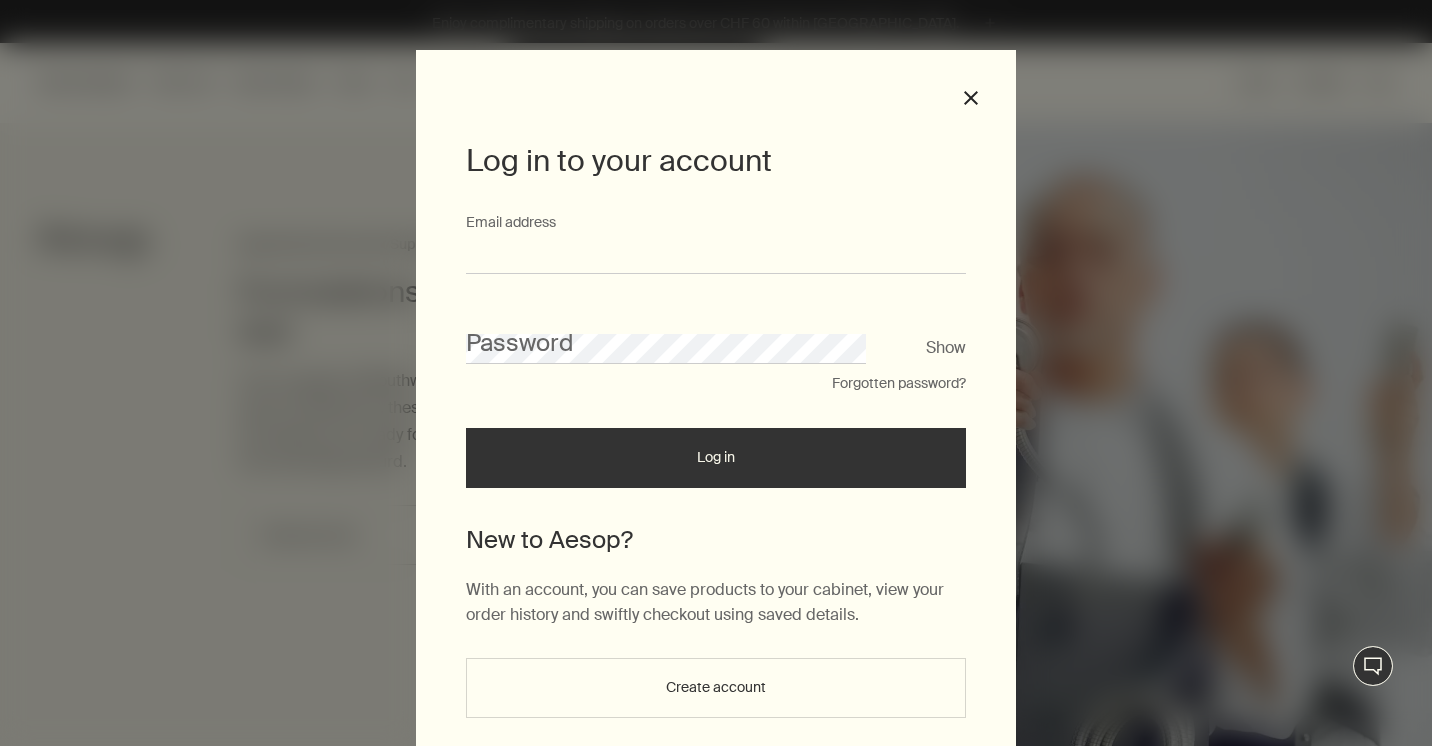 type on "**********" 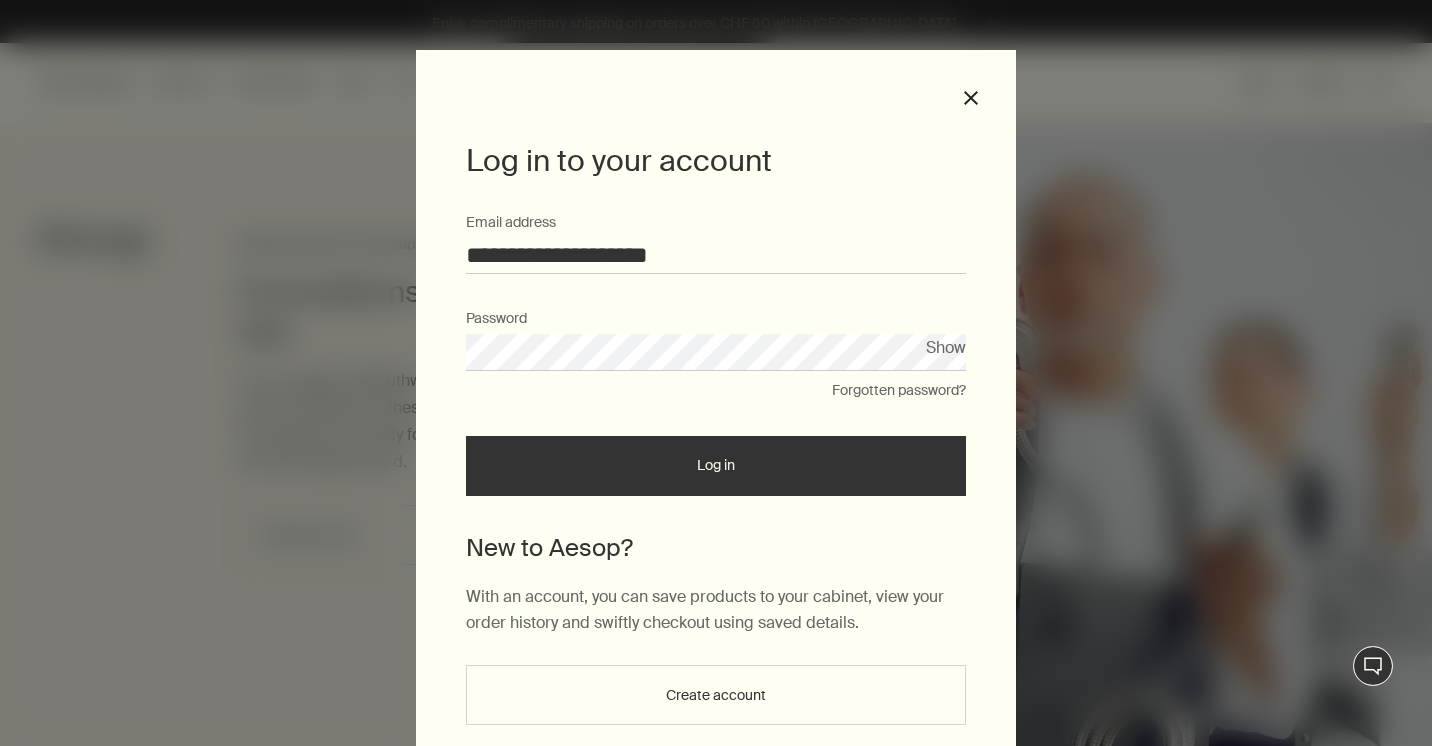 click on "Log in" at bounding box center [716, 466] 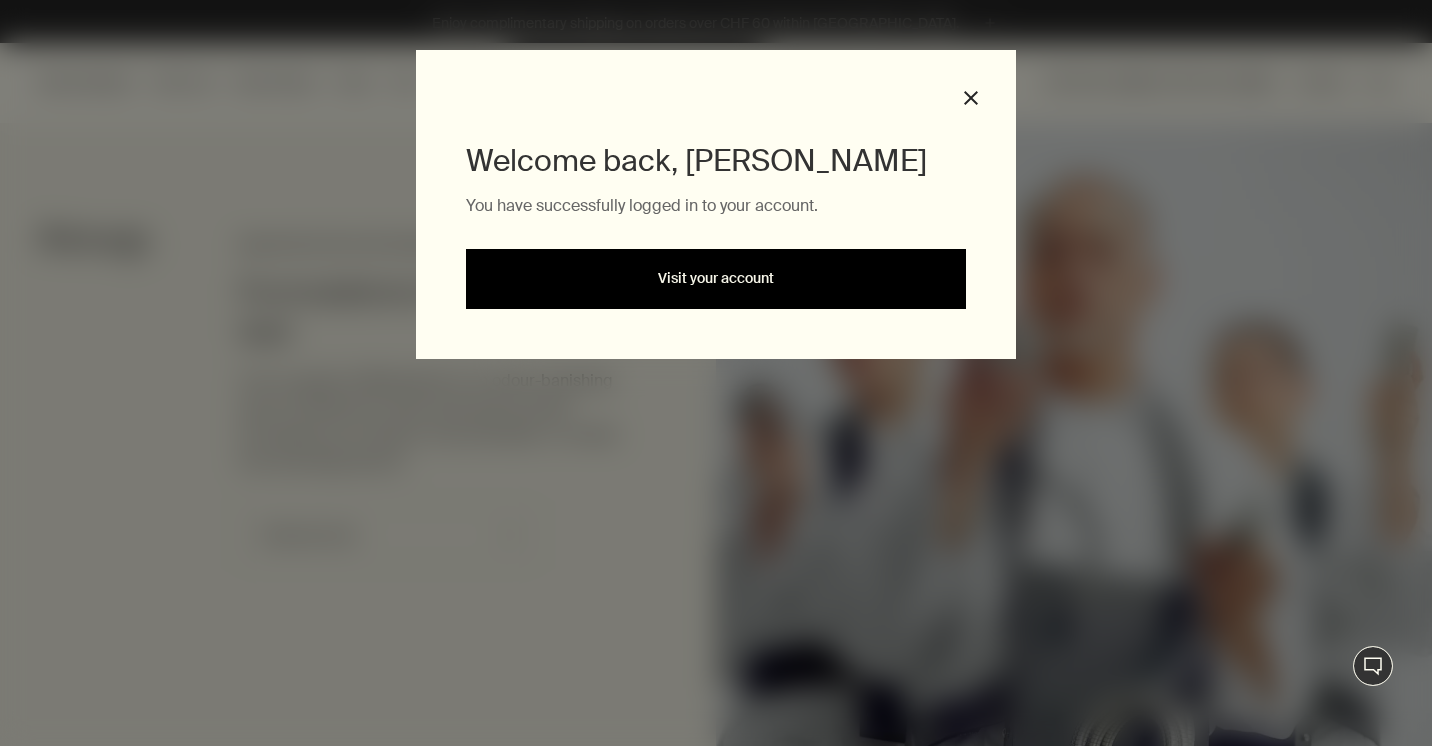 click on "Visit your account" at bounding box center [716, 279] 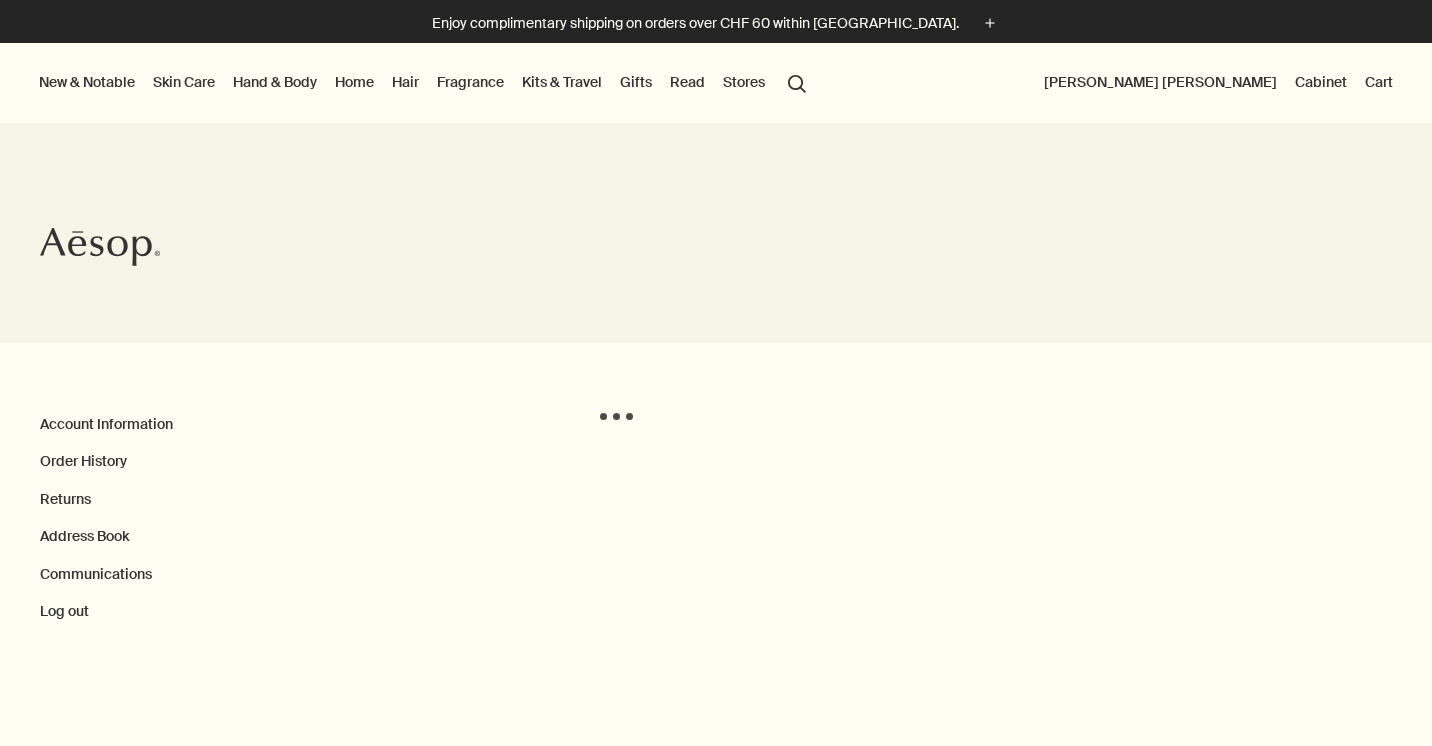scroll, scrollTop: 0, scrollLeft: 0, axis: both 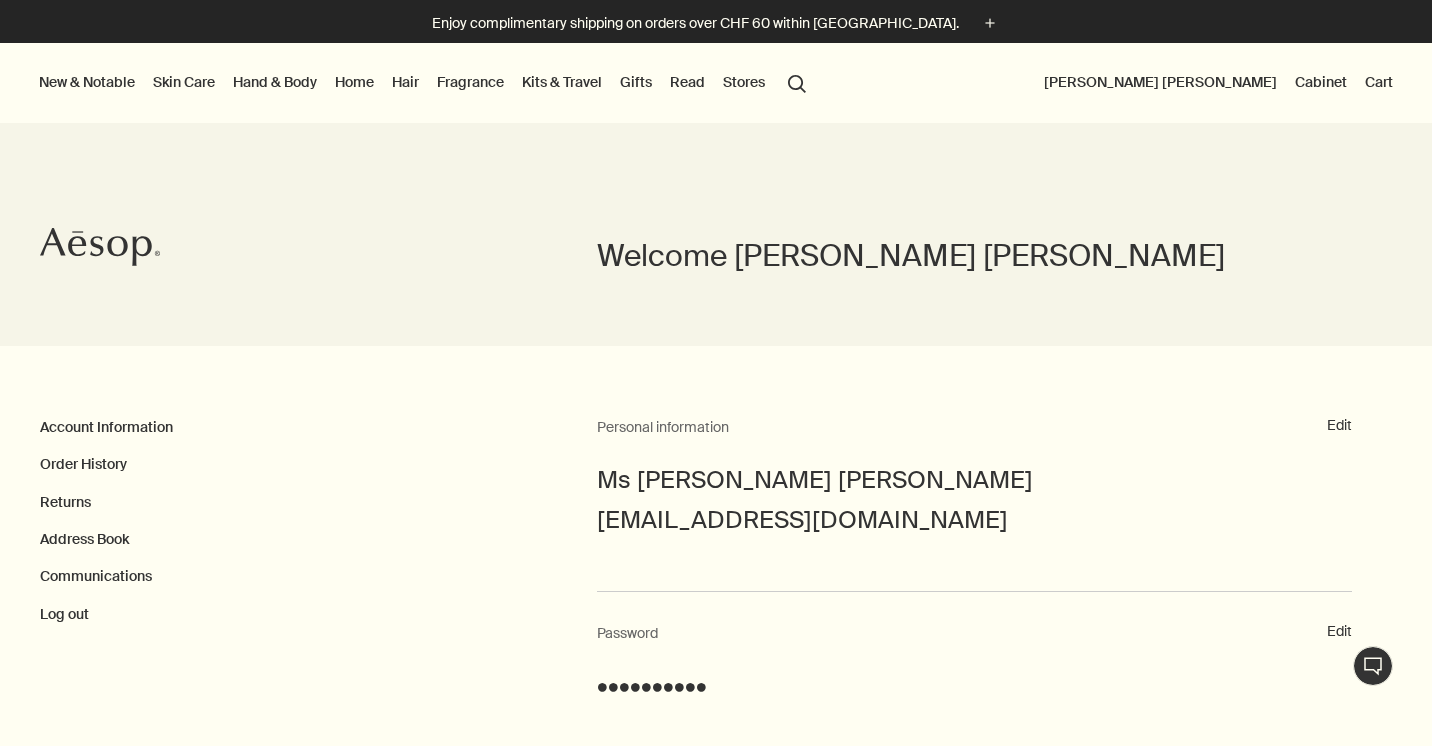 click on "Skin Care" at bounding box center (184, 82) 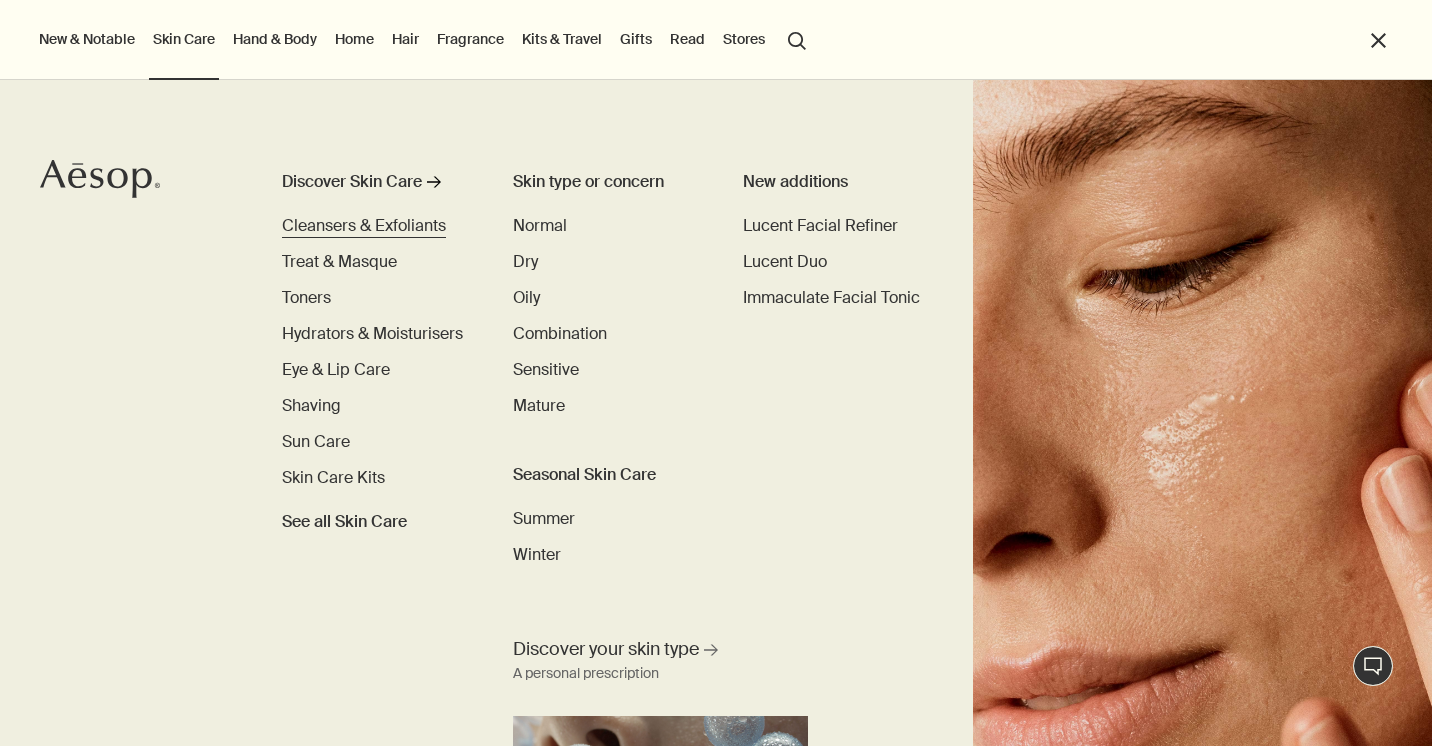 click on "Cleansers & Exfoliants" at bounding box center [364, 225] 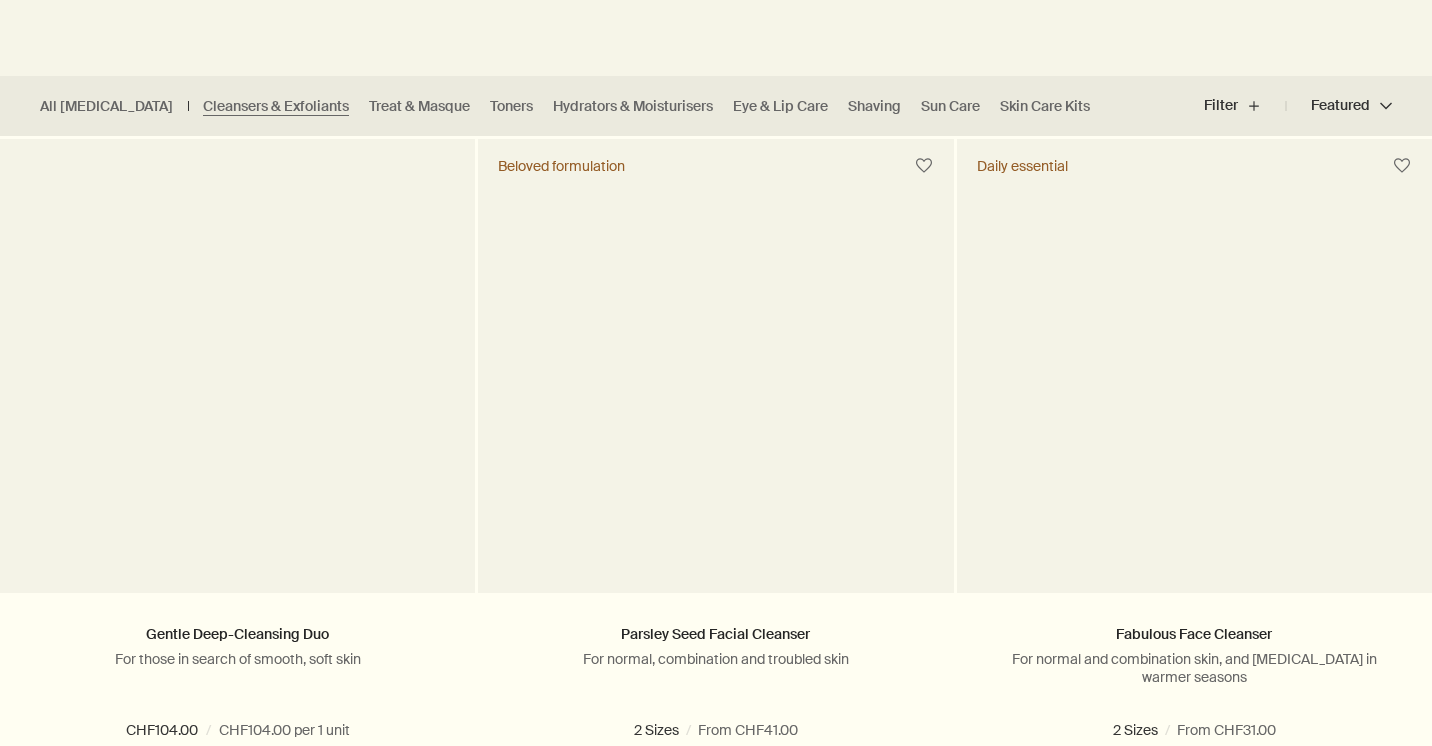 scroll, scrollTop: 508, scrollLeft: 0, axis: vertical 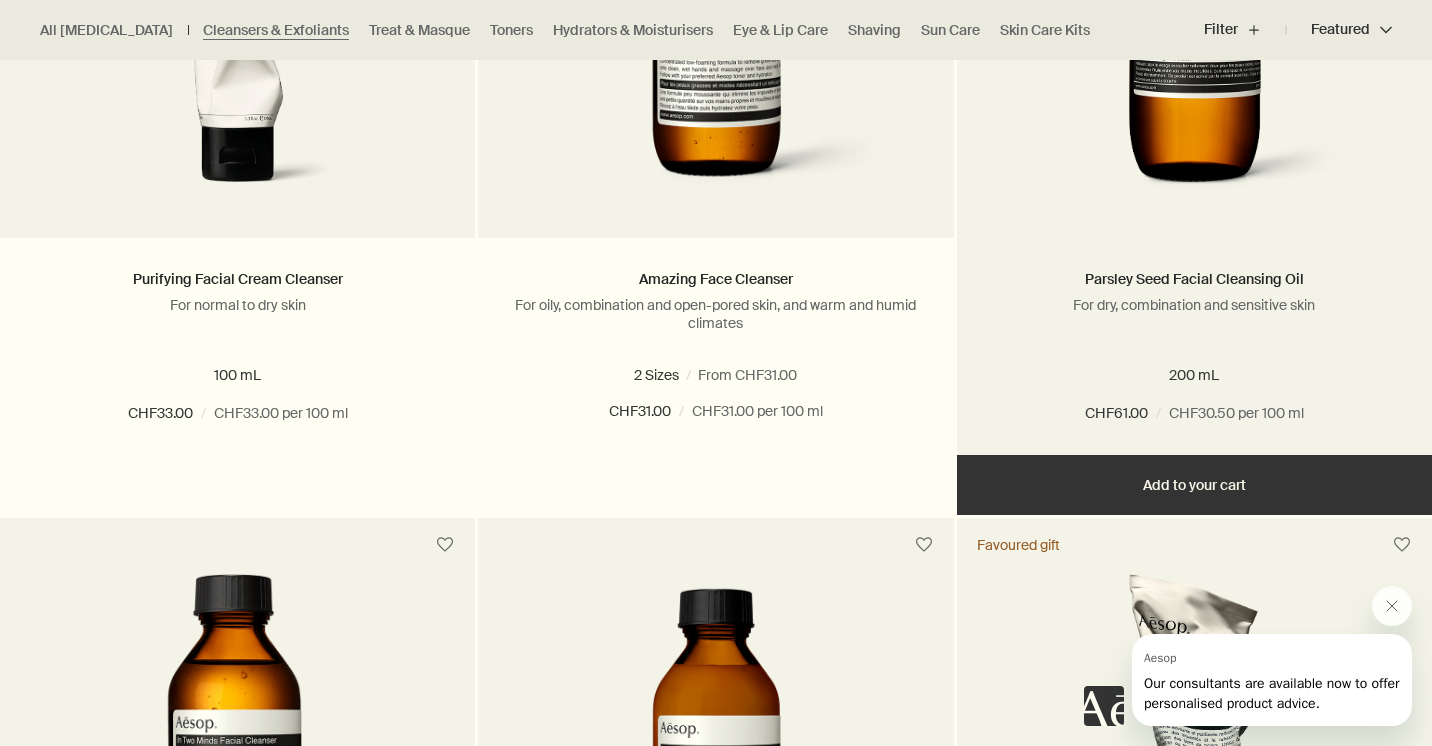 click on "CHF30.50   per   100   ml" at bounding box center [1236, 414] 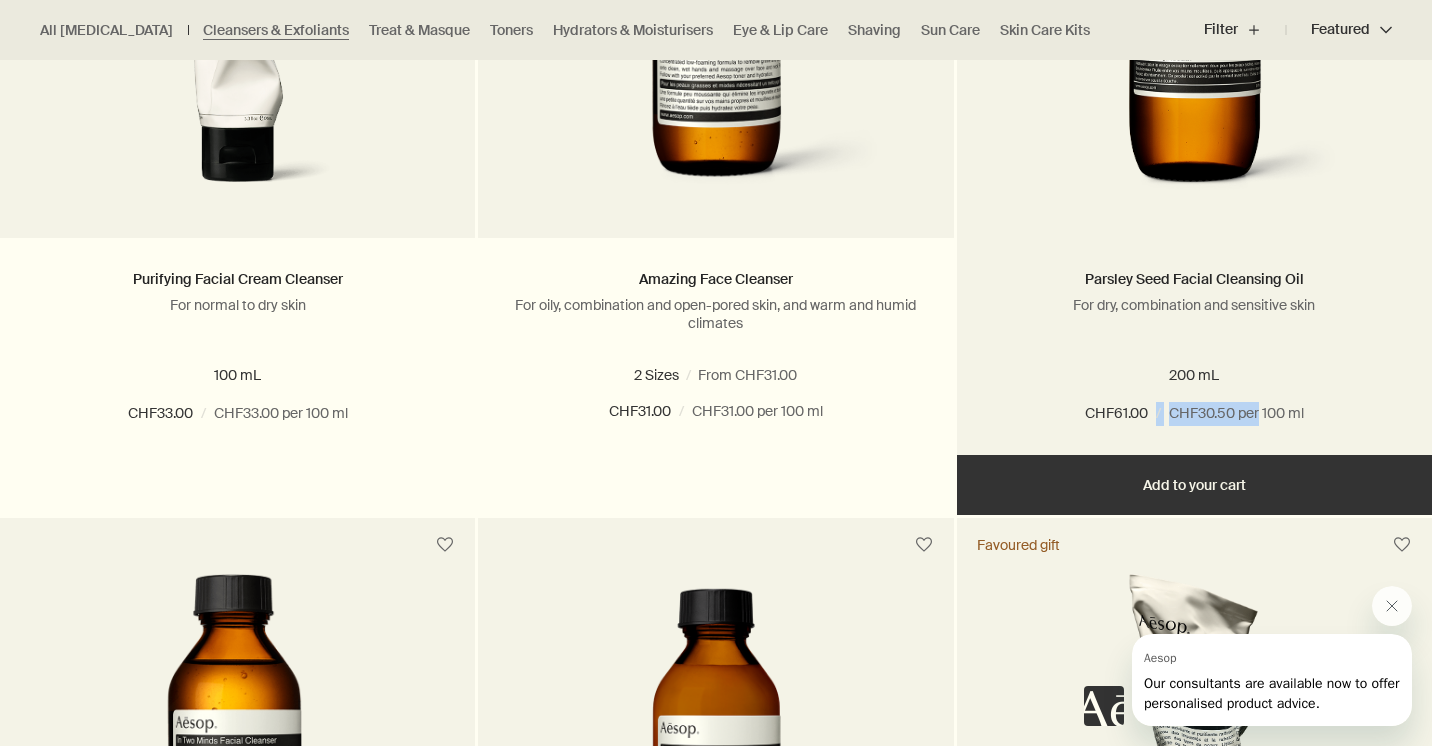 drag, startPoint x: 1258, startPoint y: 416, endPoint x: 1151, endPoint y: 416, distance: 107 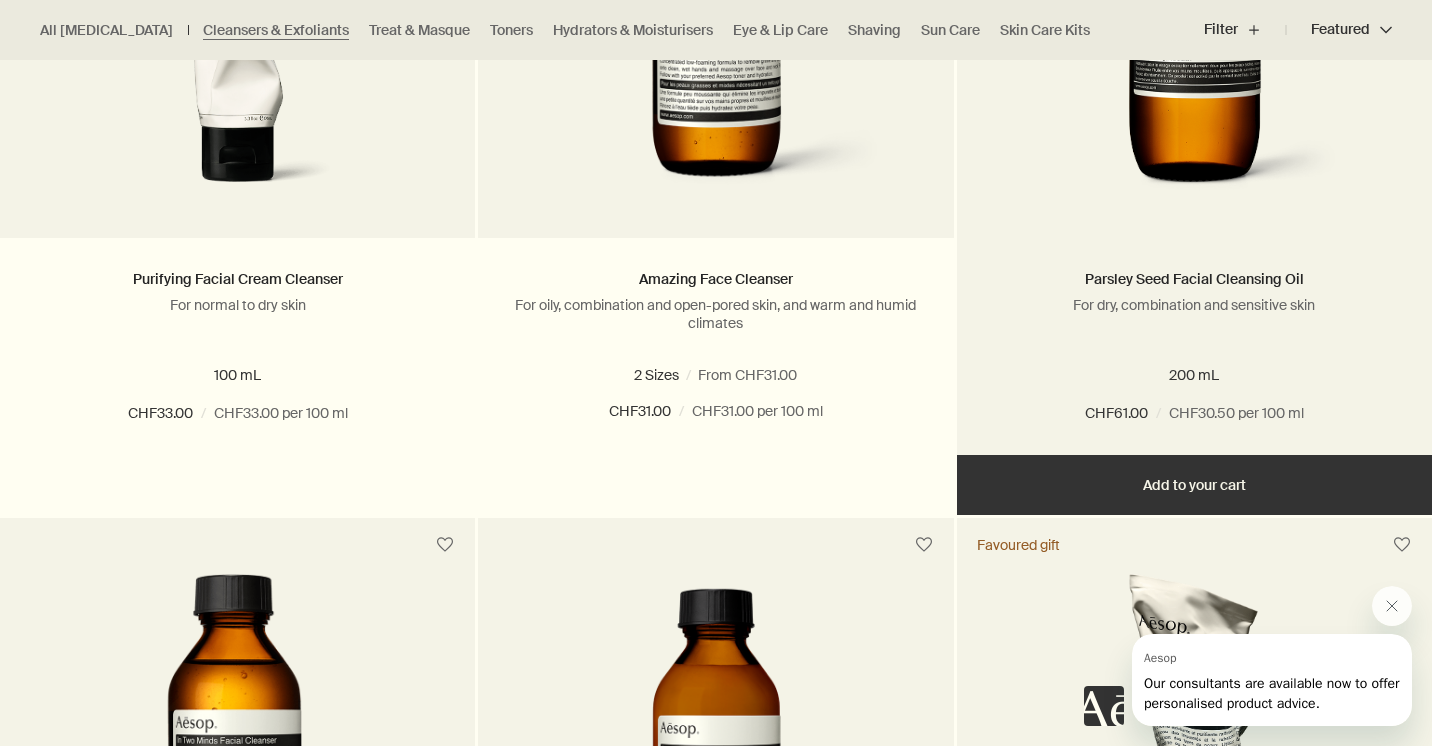 click on "Parsley Seed Facial Cleansing Oil For dry, combination and sensitive skin 200 mL CHF61.00 / CHF30.50   per   100   ml" at bounding box center [1194, 346] 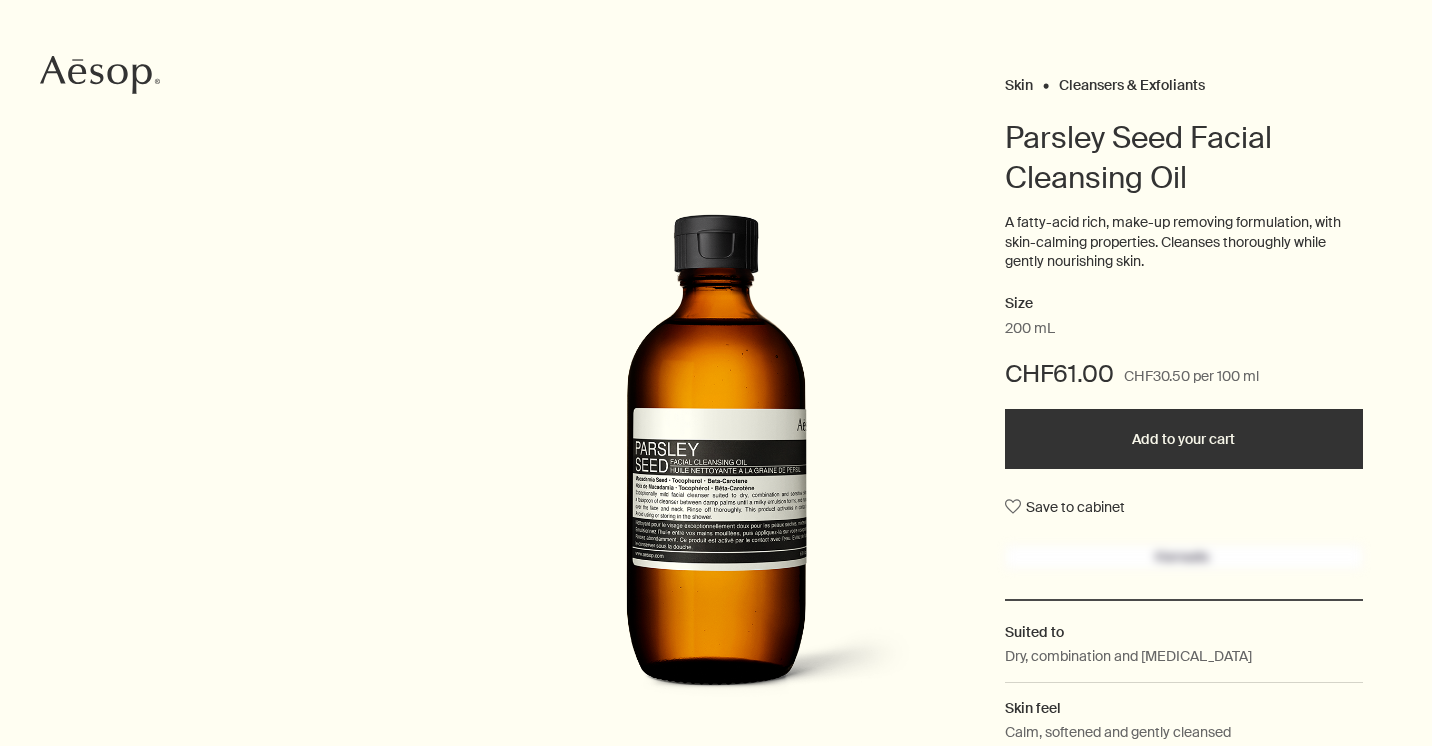 scroll, scrollTop: 0, scrollLeft: 0, axis: both 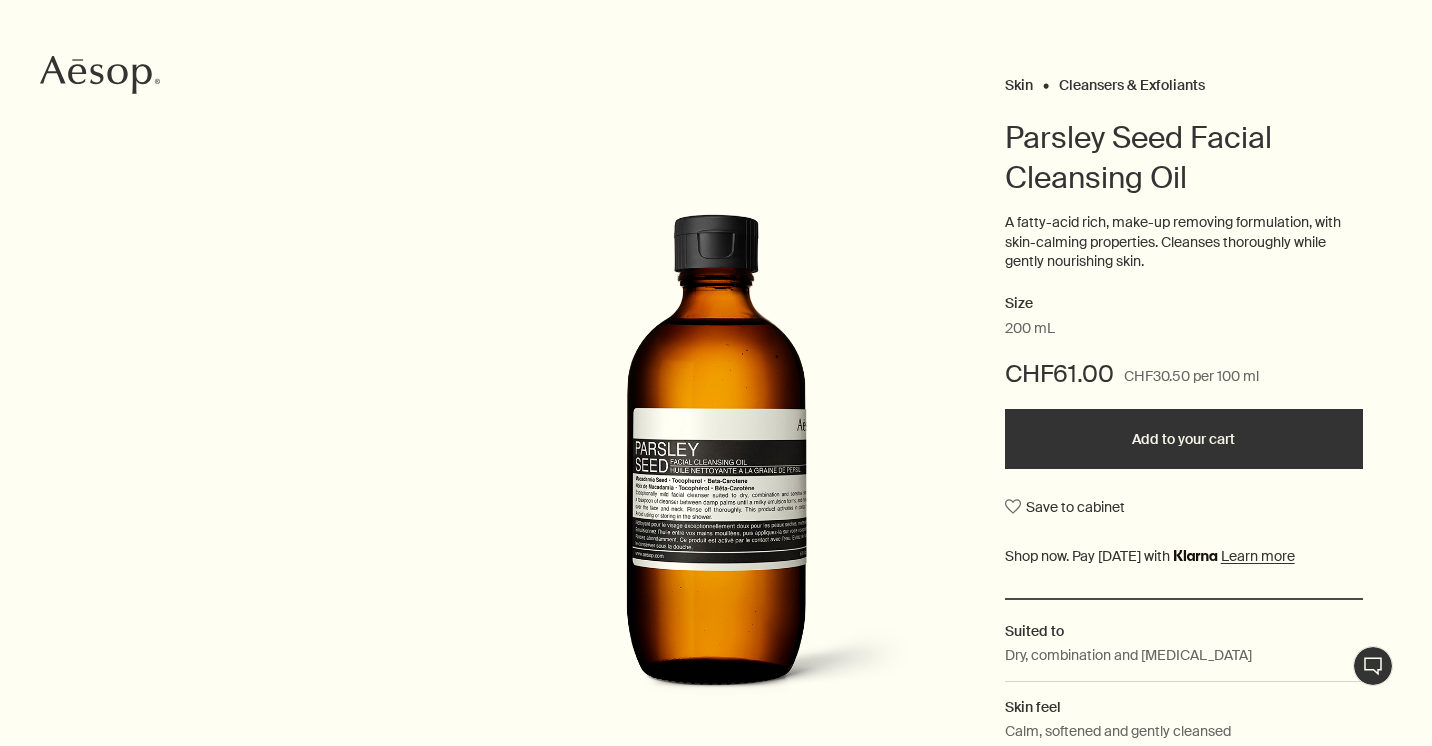 click on "Size 200 mL CHF61.00 CHF30.50   per   100   ml   Add to your cart Save to cabinet" at bounding box center [1184, 445] 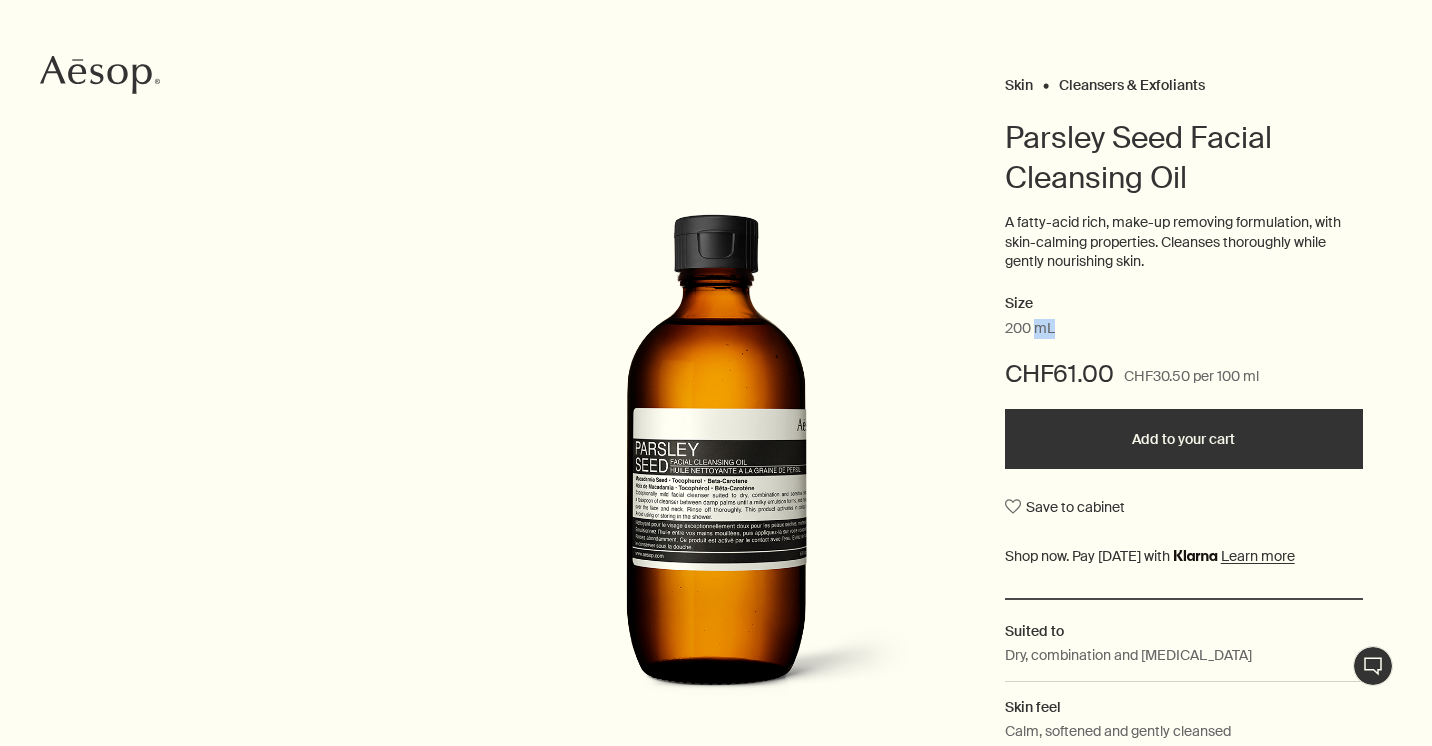 click on "200 mL" at bounding box center (1030, 329) 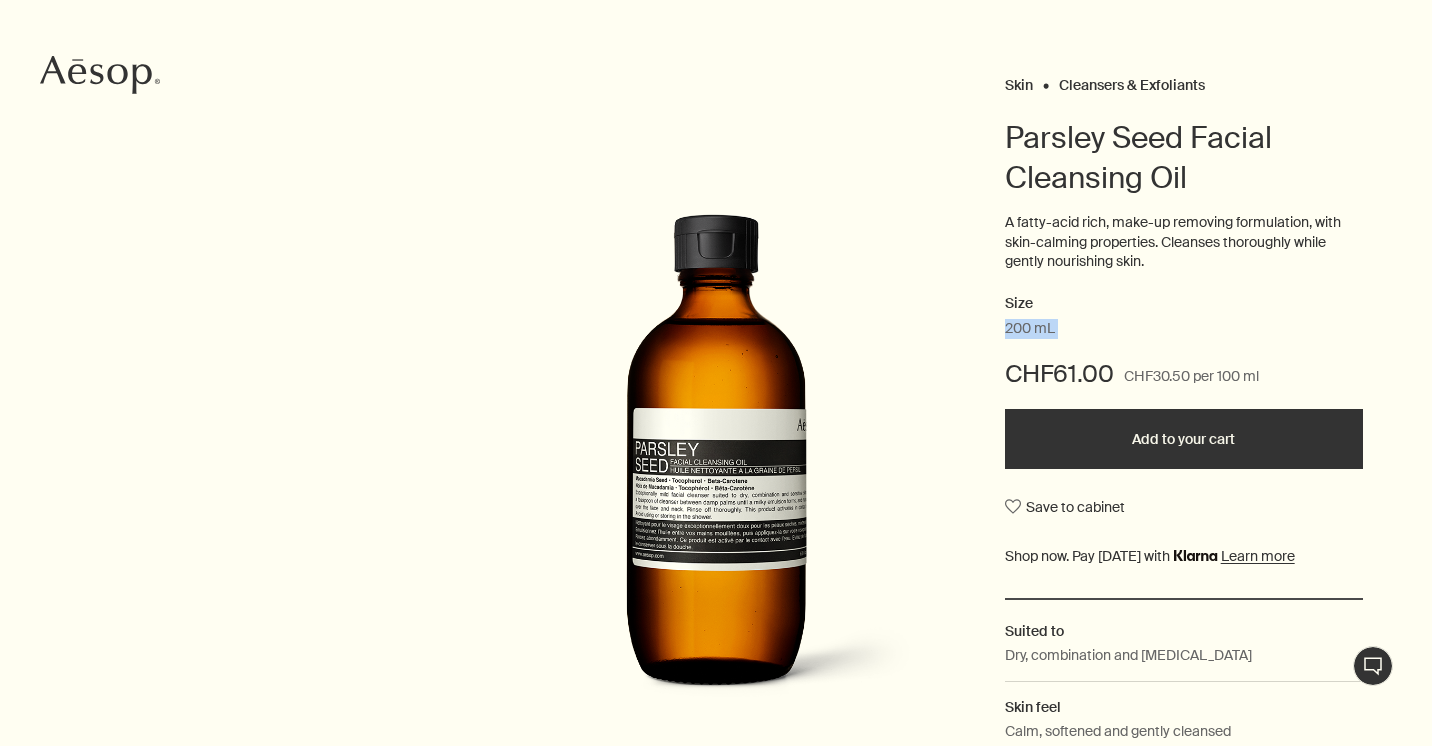 click on "200 mL" at bounding box center [1030, 329] 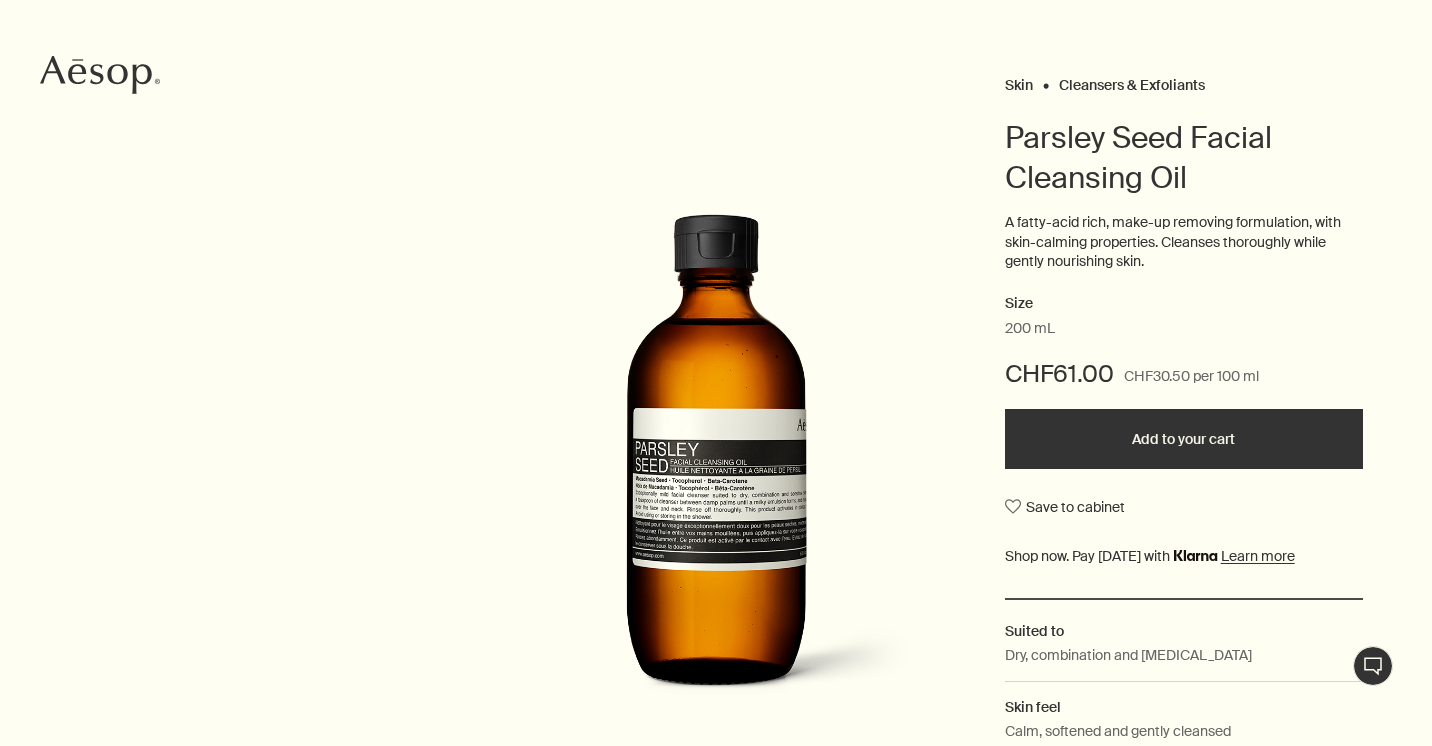 click on "A fatty-acid rich, make-up removing formulation, with skin-calming properties. Cleanses thoroughly while gently nourishing skin." at bounding box center [1184, 242] 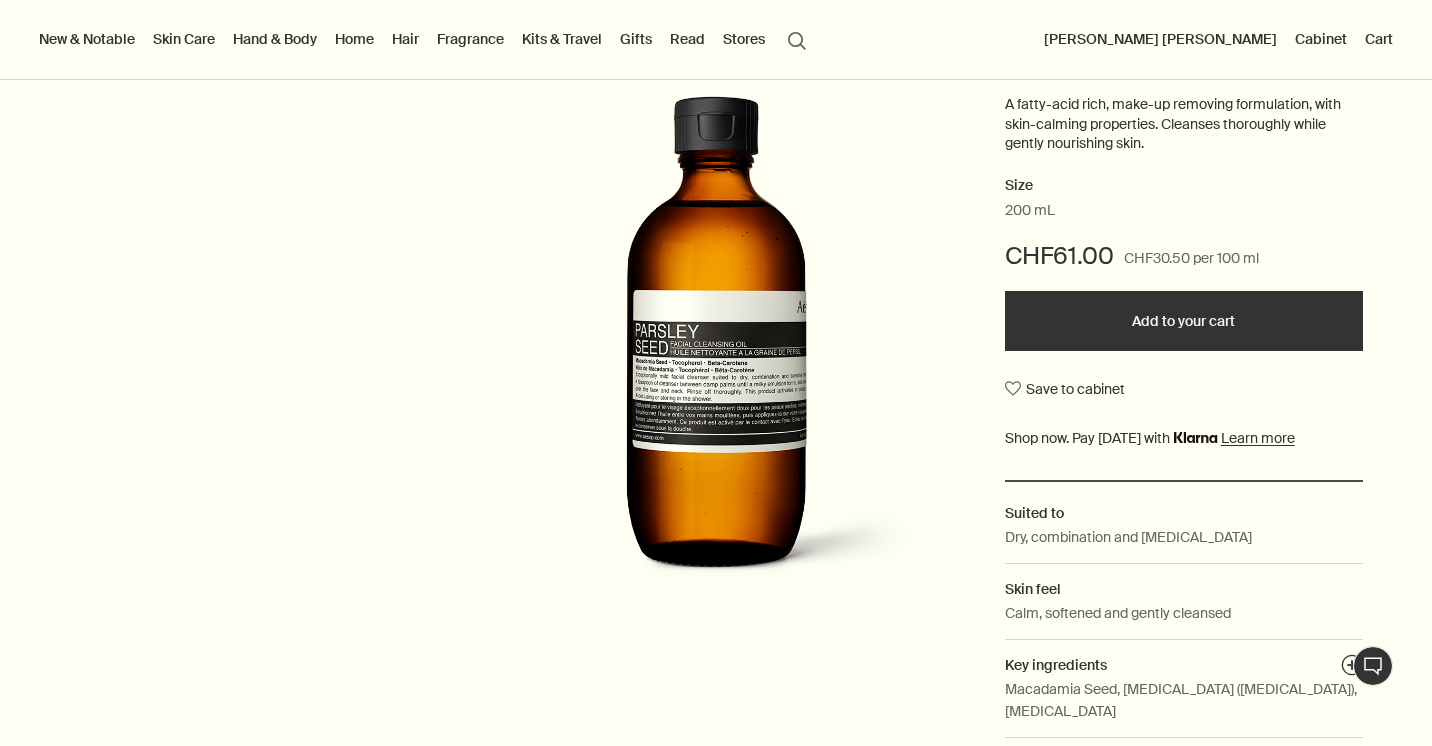 scroll, scrollTop: 287, scrollLeft: 0, axis: vertical 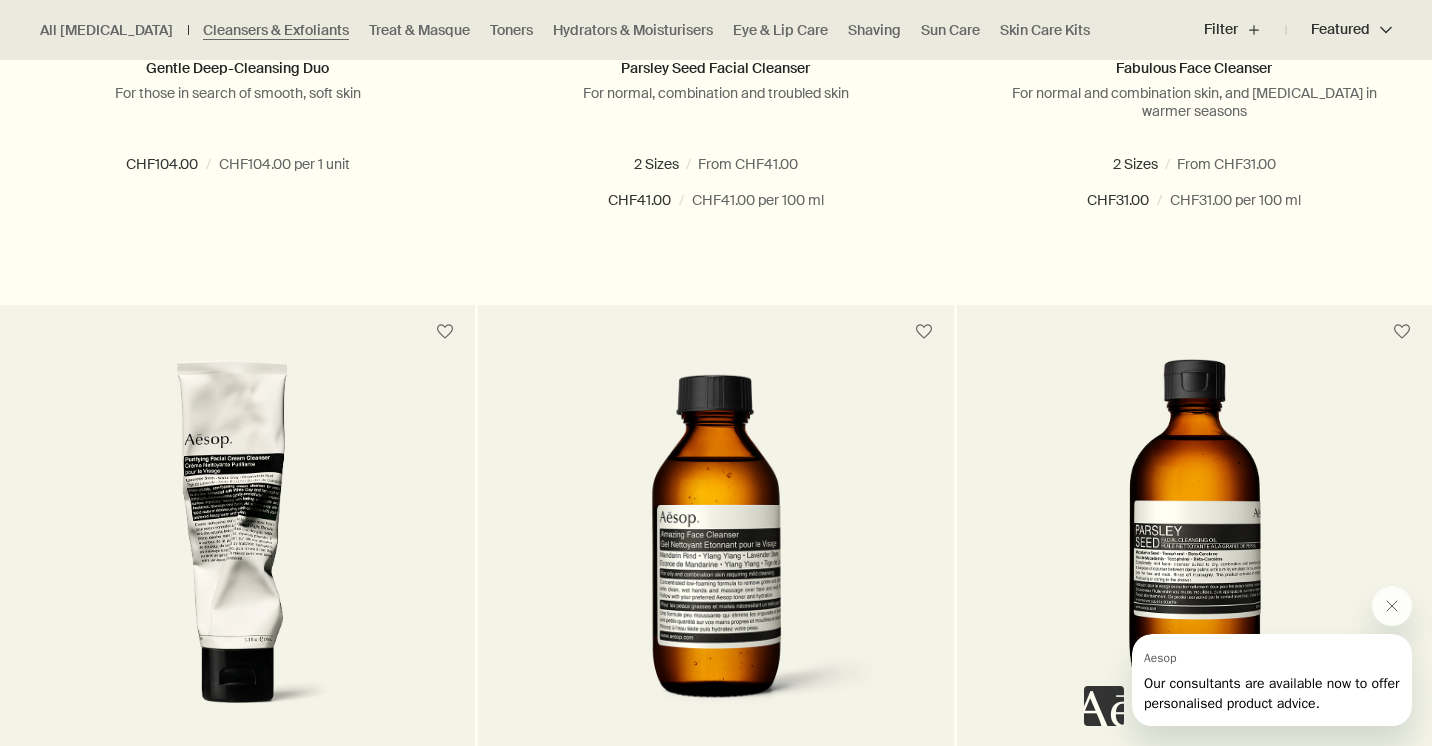 click at bounding box center [715, 544] 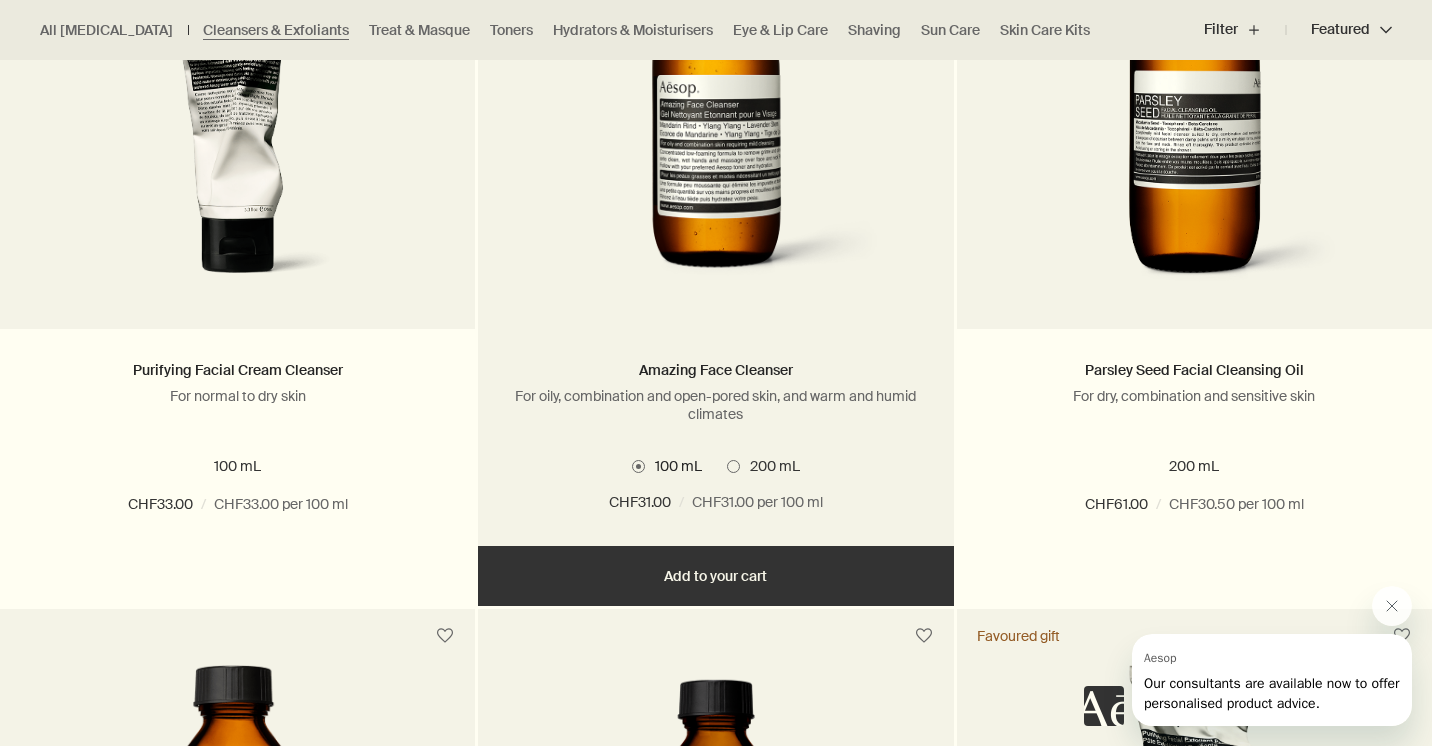 scroll, scrollTop: 1498, scrollLeft: 0, axis: vertical 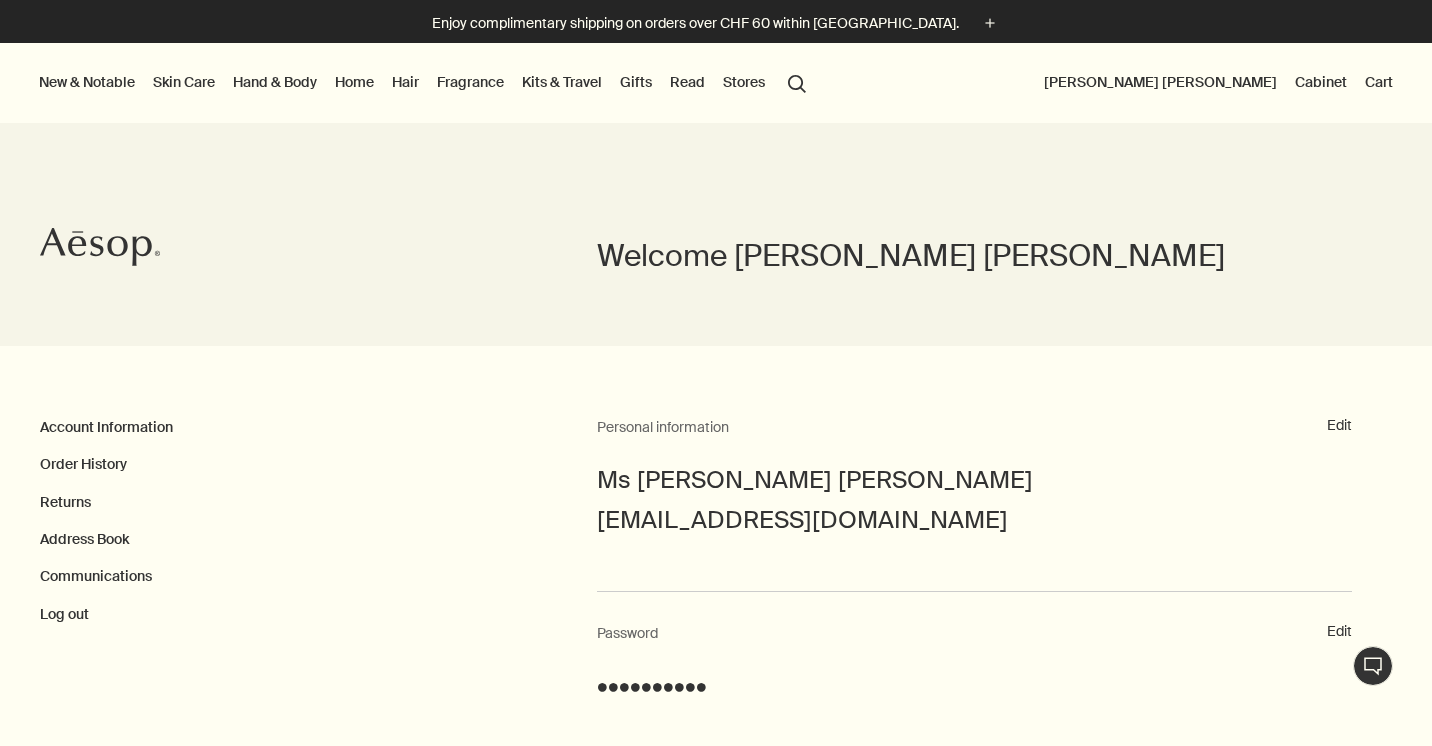 click on "Skin Care" at bounding box center (184, 82) 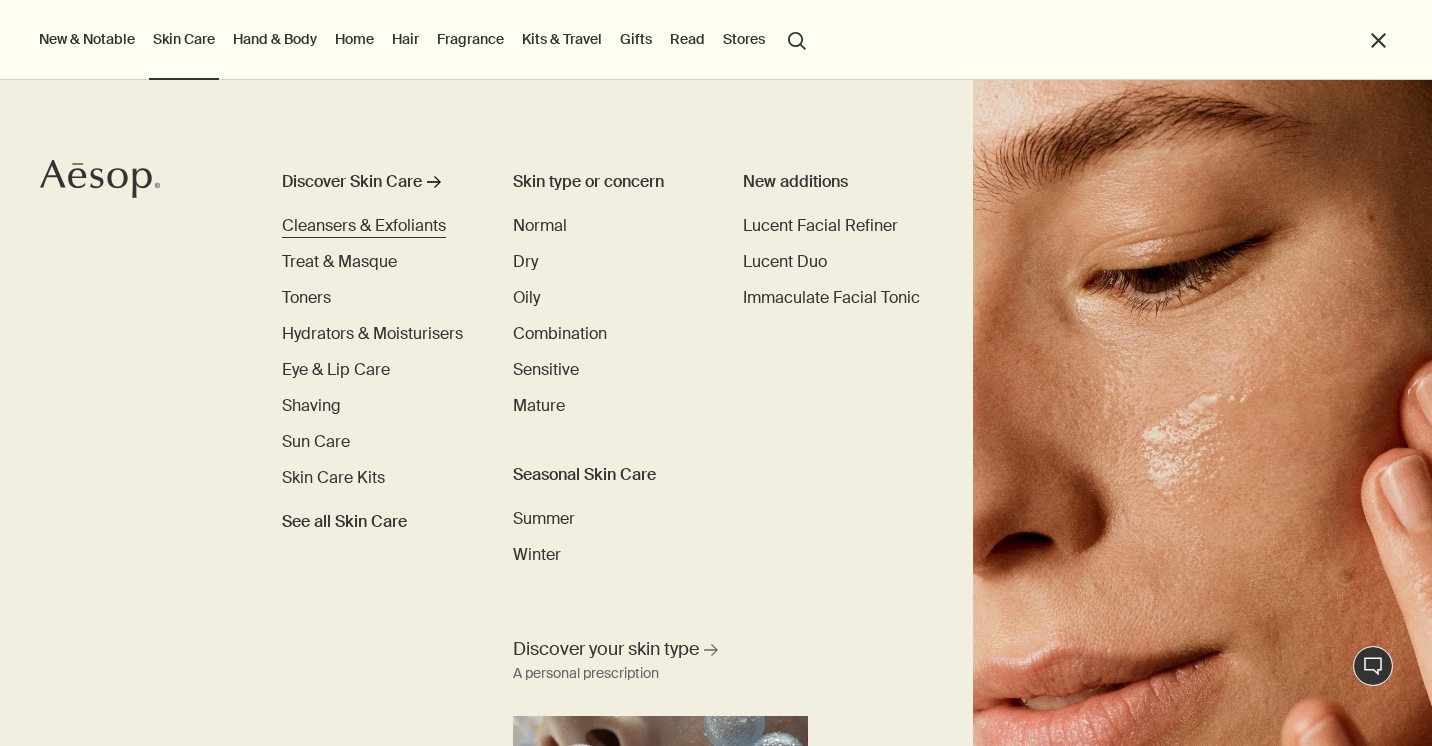 click on "Cleansers & Exfoliants" at bounding box center (364, 225) 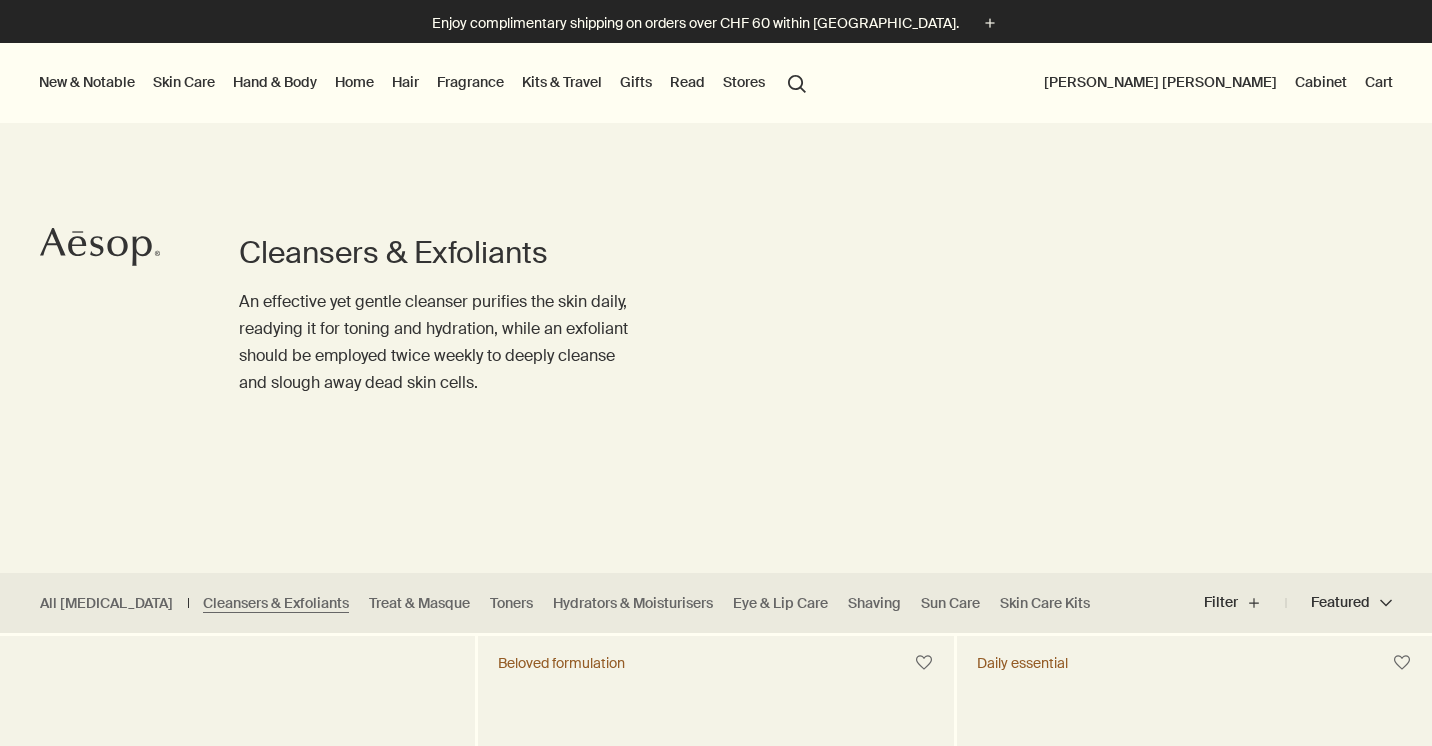 scroll, scrollTop: 467, scrollLeft: 0, axis: vertical 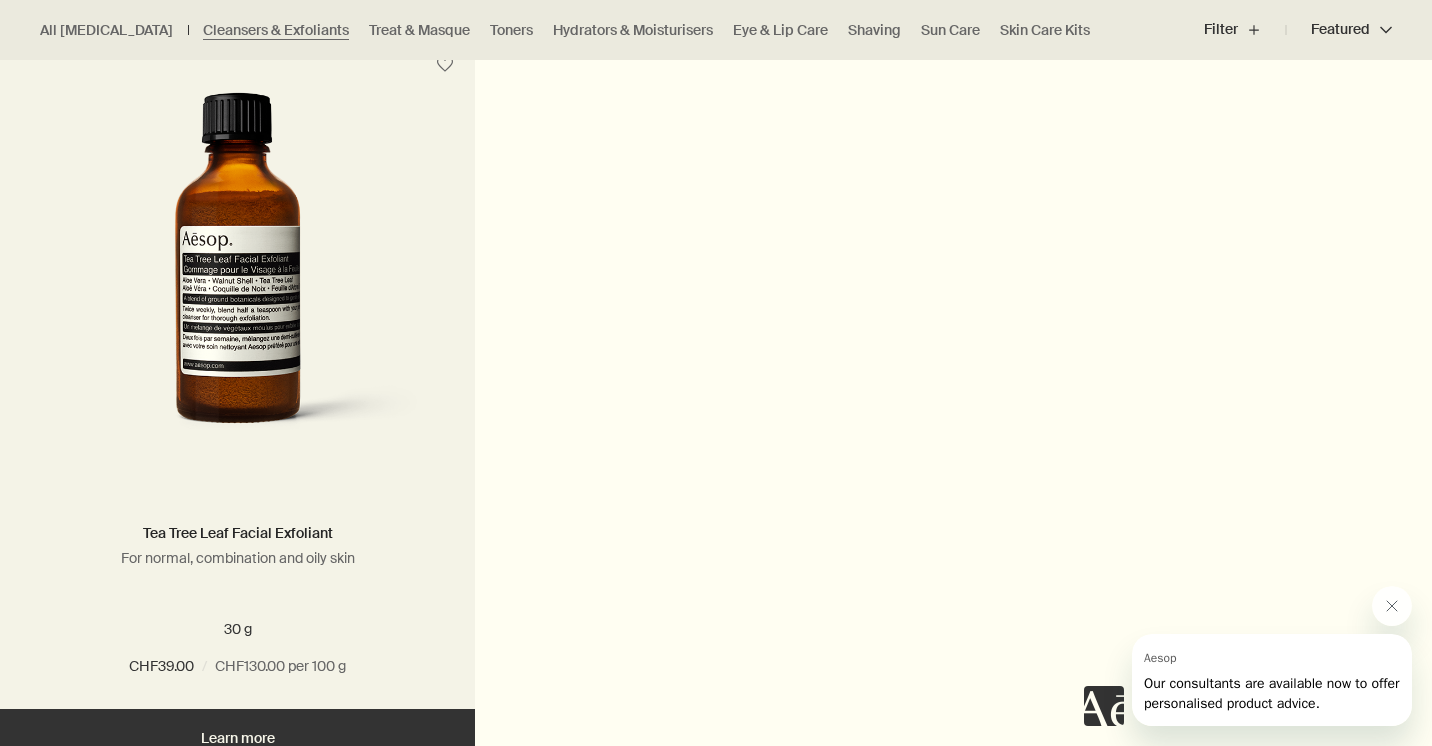 click at bounding box center (237, 277) 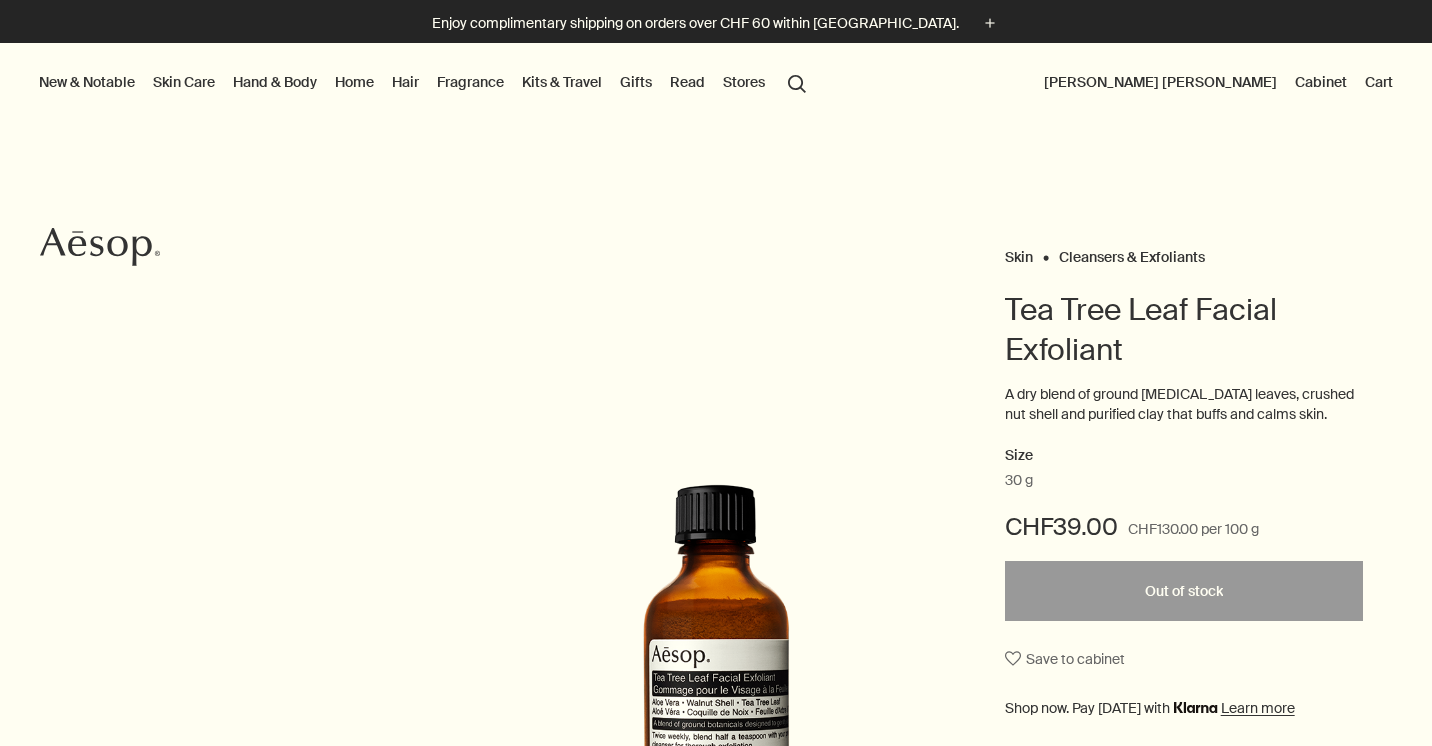 scroll, scrollTop: 0, scrollLeft: 0, axis: both 